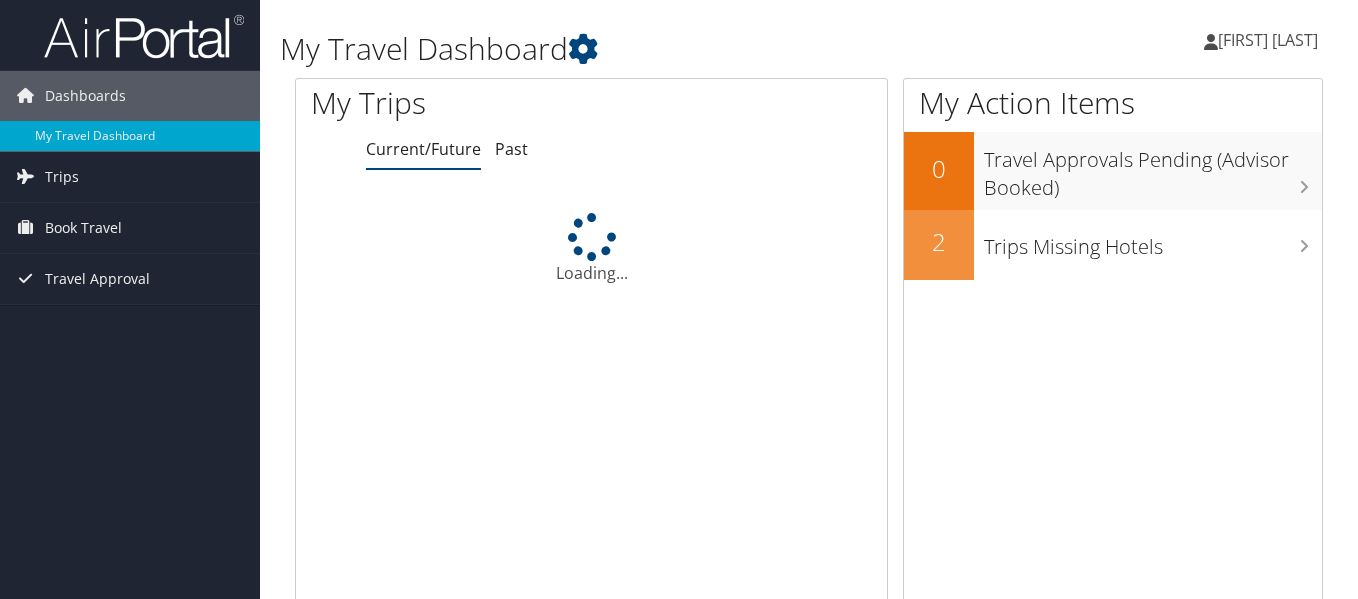 scroll, scrollTop: 0, scrollLeft: 0, axis: both 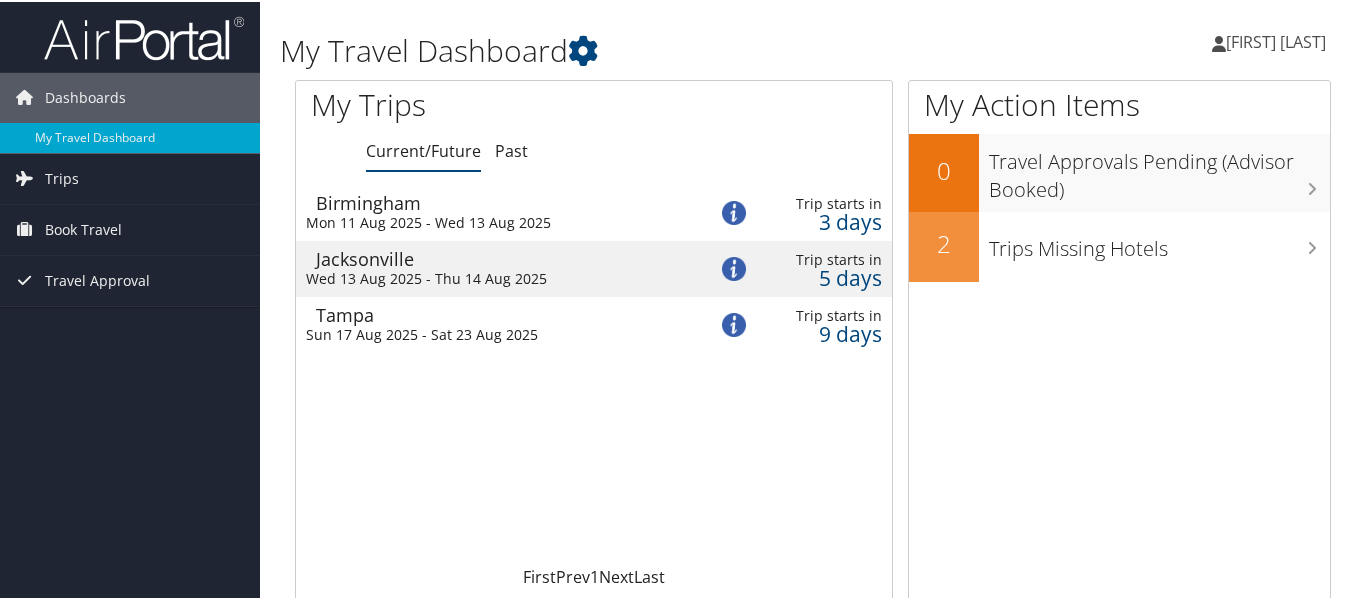 click on "Mon 11 Aug 2025 - Wed 13 Aug 2025" at bounding box center (491, 221) 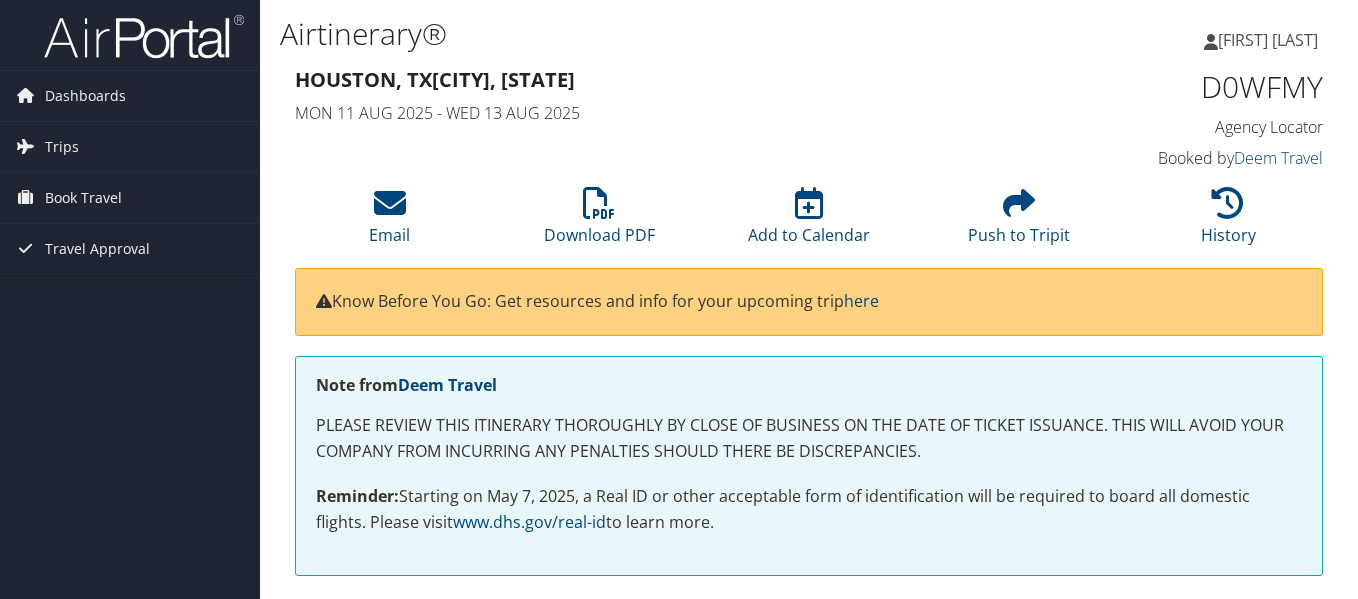 scroll, scrollTop: 0, scrollLeft: 0, axis: both 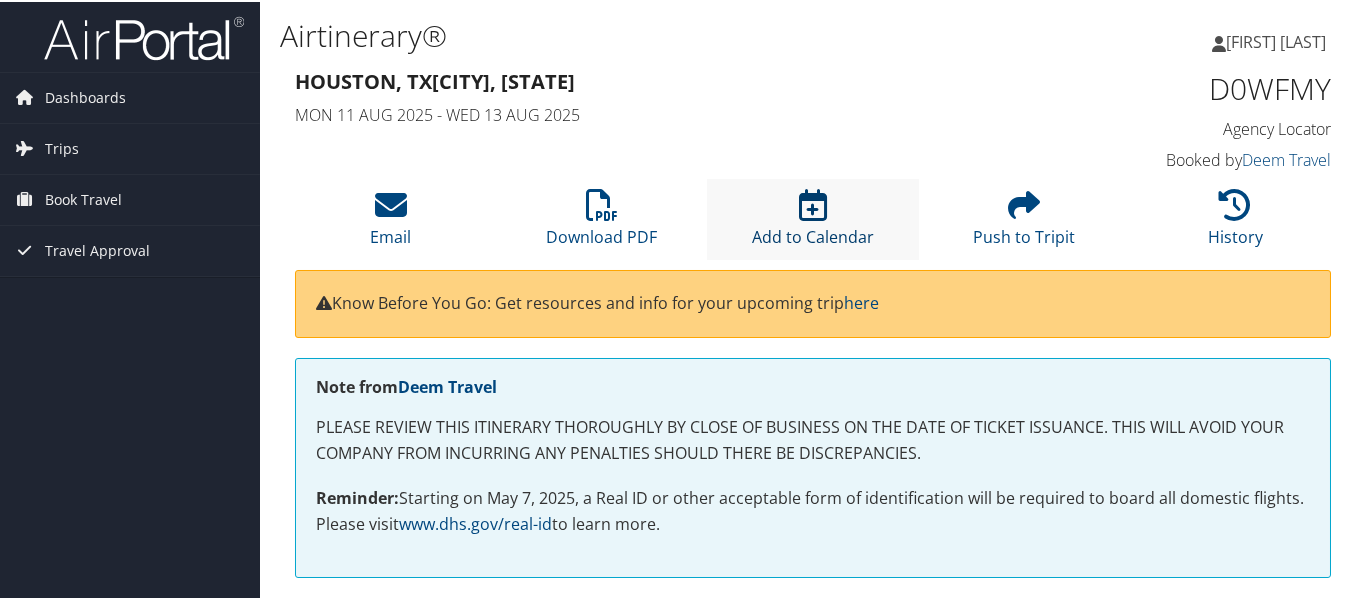 click at bounding box center (813, 203) 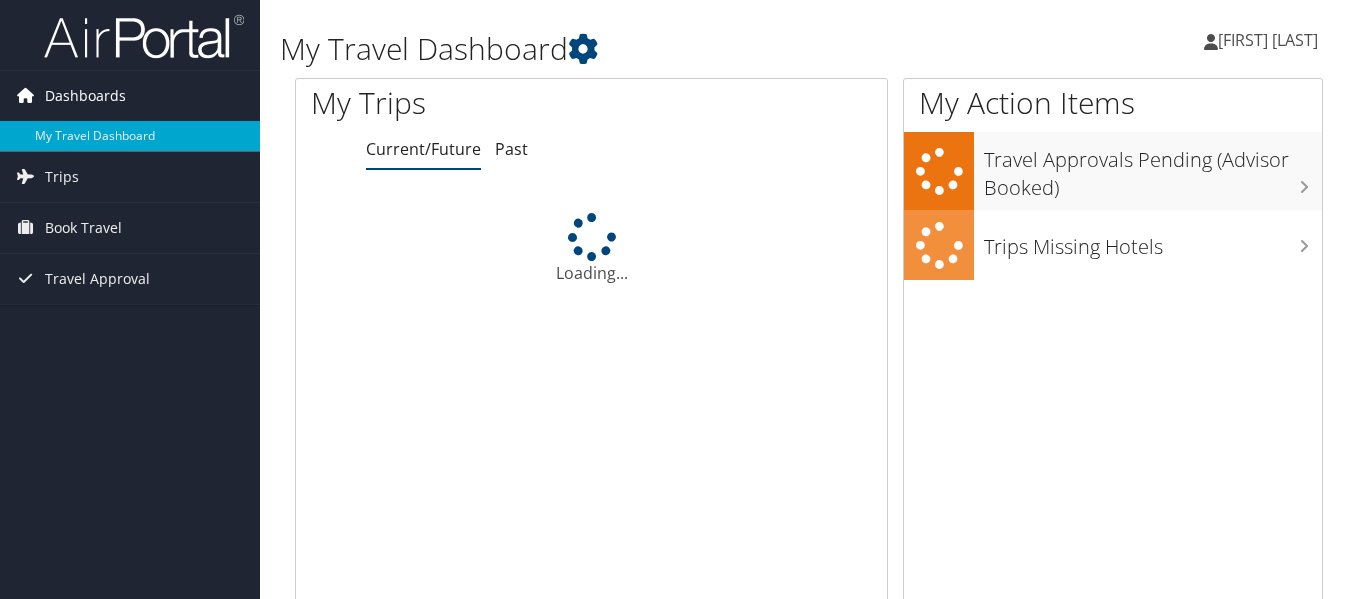 scroll, scrollTop: 0, scrollLeft: 0, axis: both 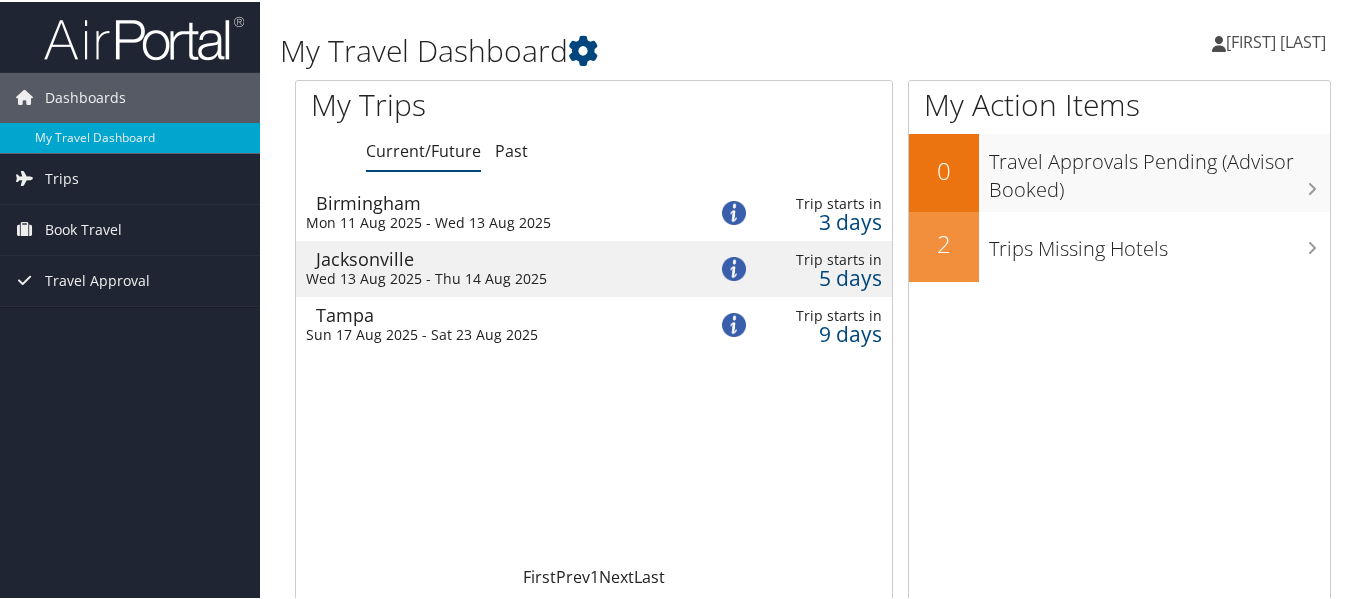 click on "[DAY] [NUMBER] [MONTH] [YEAR] - [DAY] [NUMBER] [MONTH] [YEAR]" at bounding box center [491, 277] 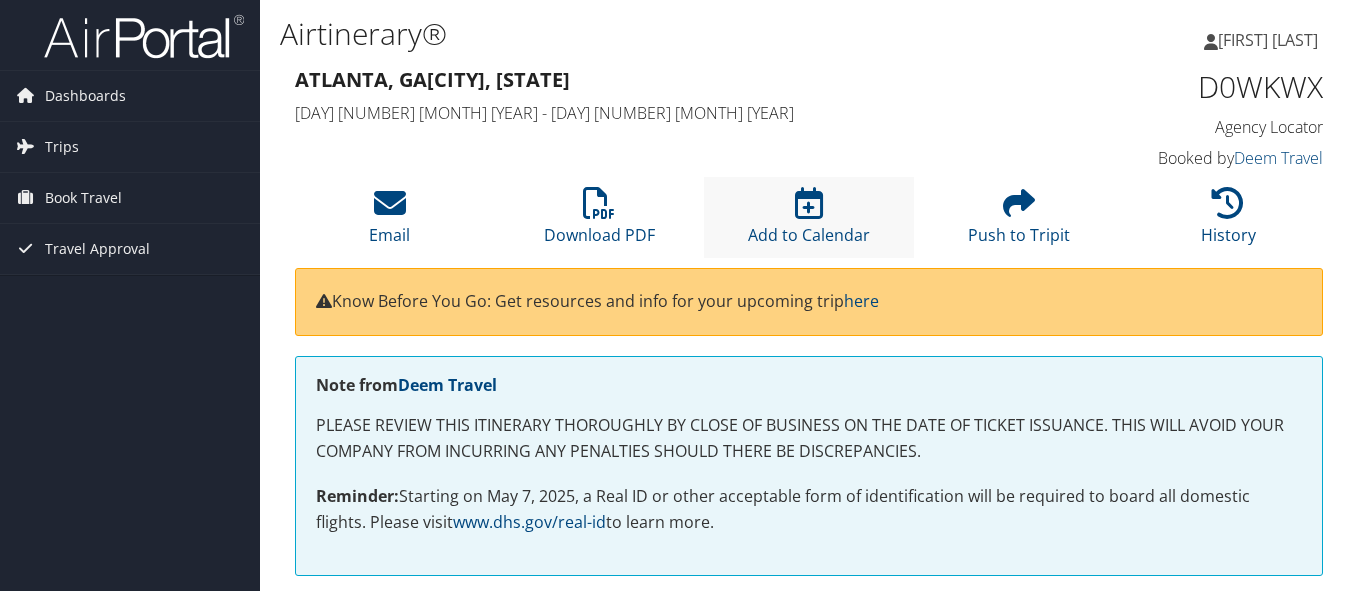 scroll, scrollTop: 0, scrollLeft: 0, axis: both 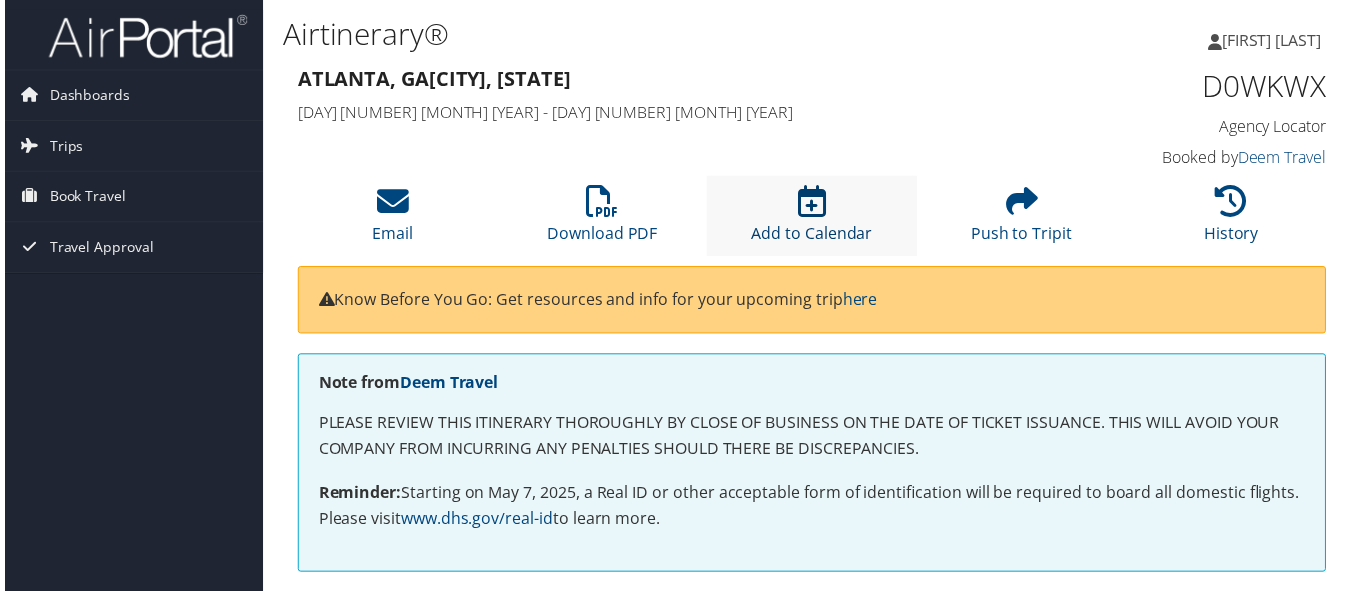 click at bounding box center (813, 203) 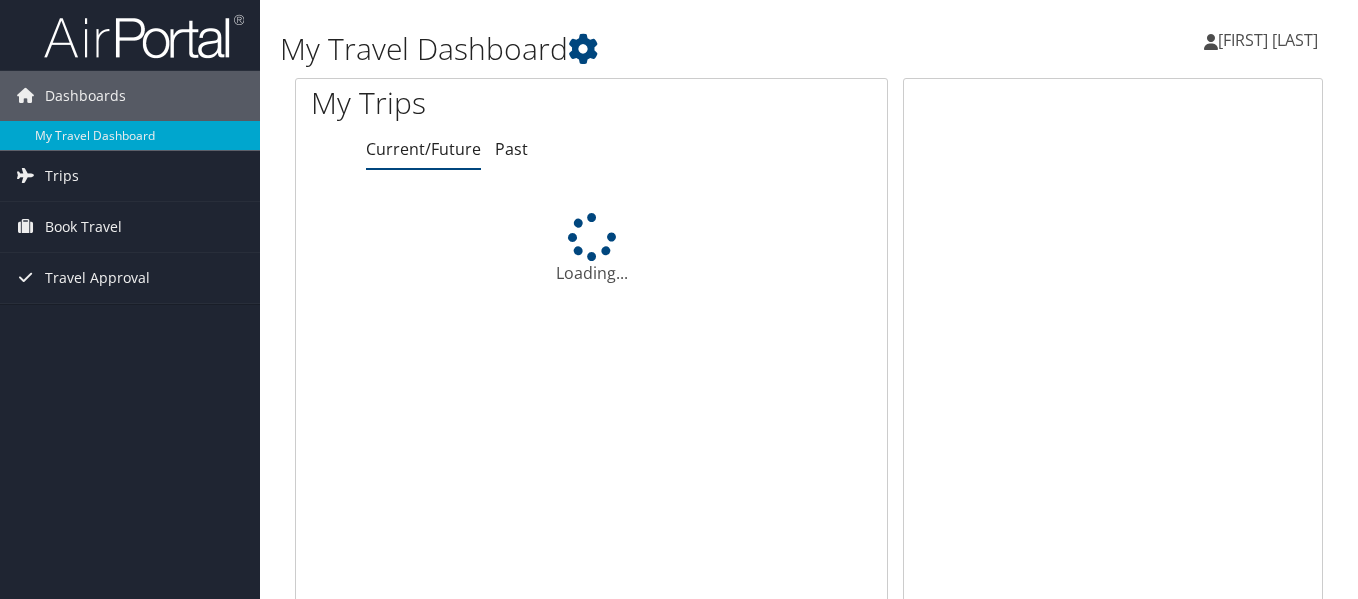 scroll, scrollTop: 0, scrollLeft: 0, axis: both 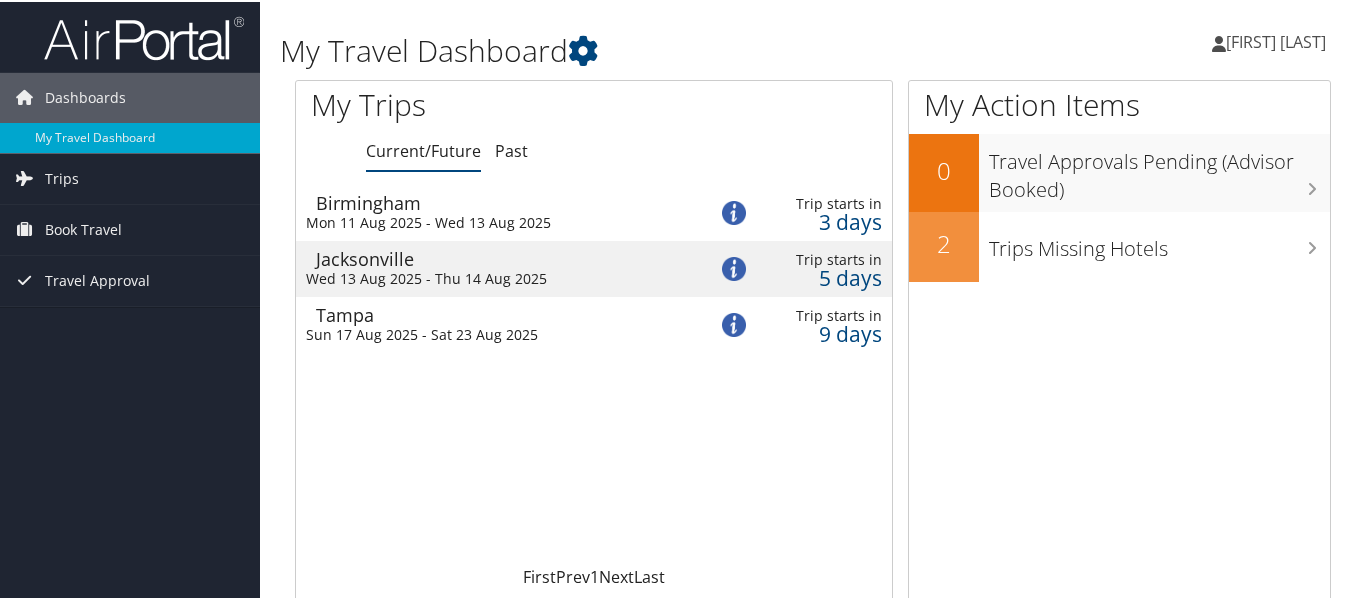 click on "Tampa" at bounding box center [501, 313] 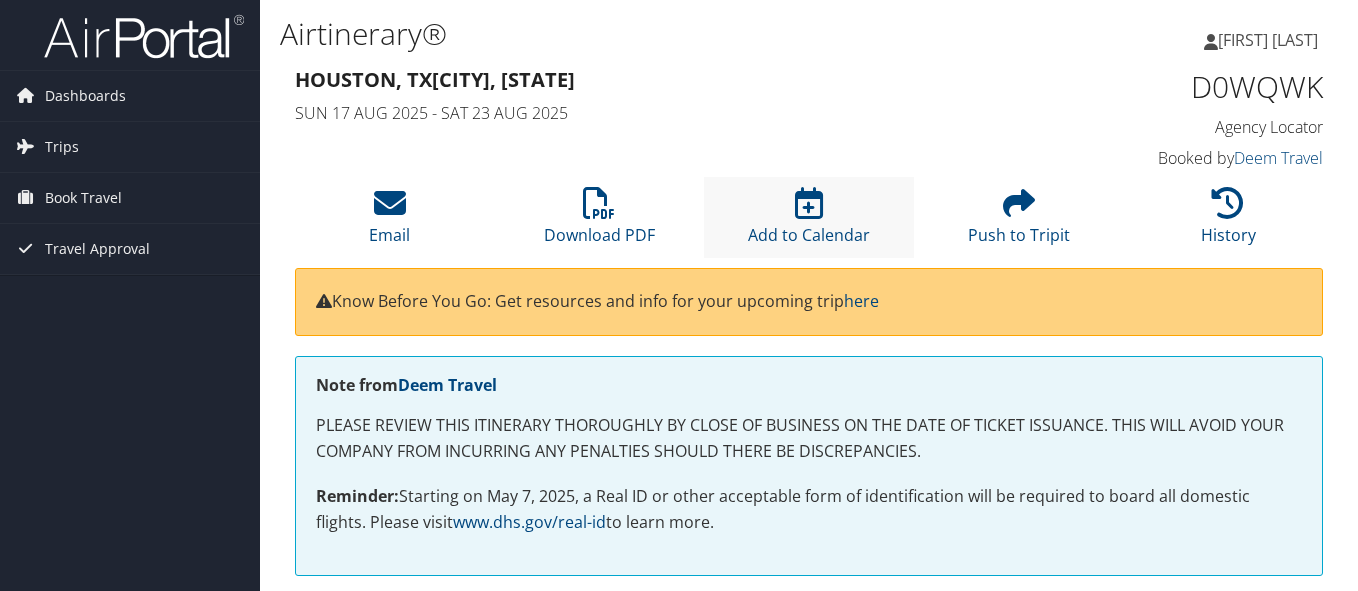 scroll, scrollTop: 0, scrollLeft: 0, axis: both 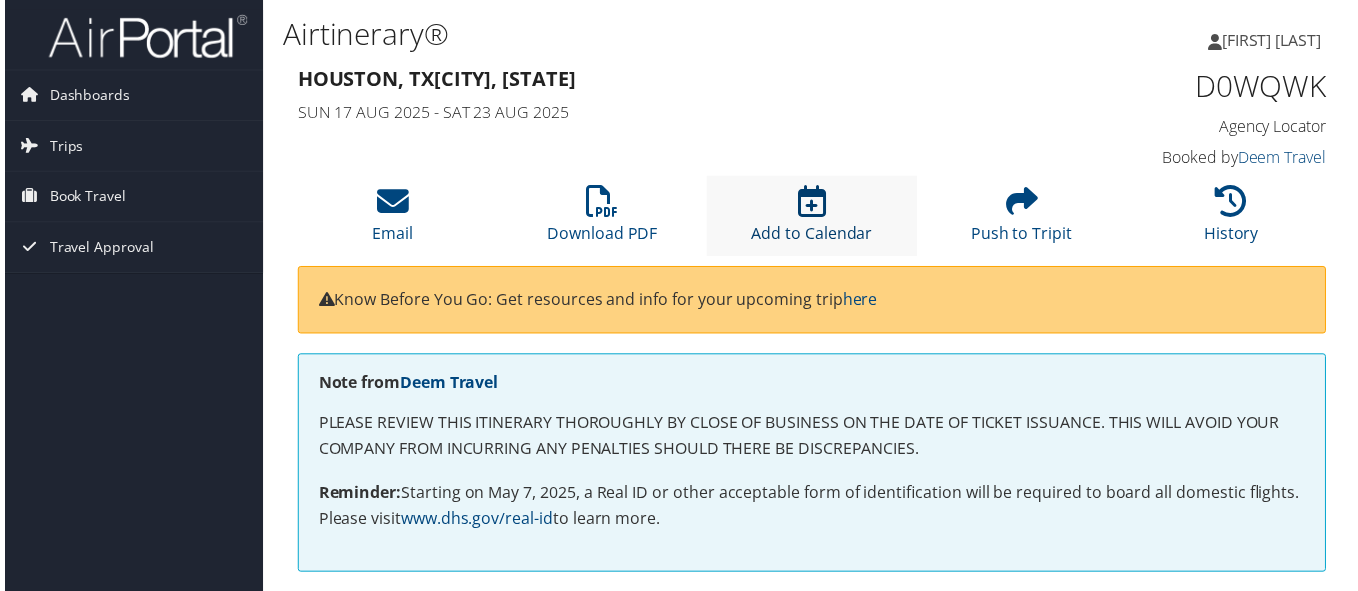 click at bounding box center [813, 203] 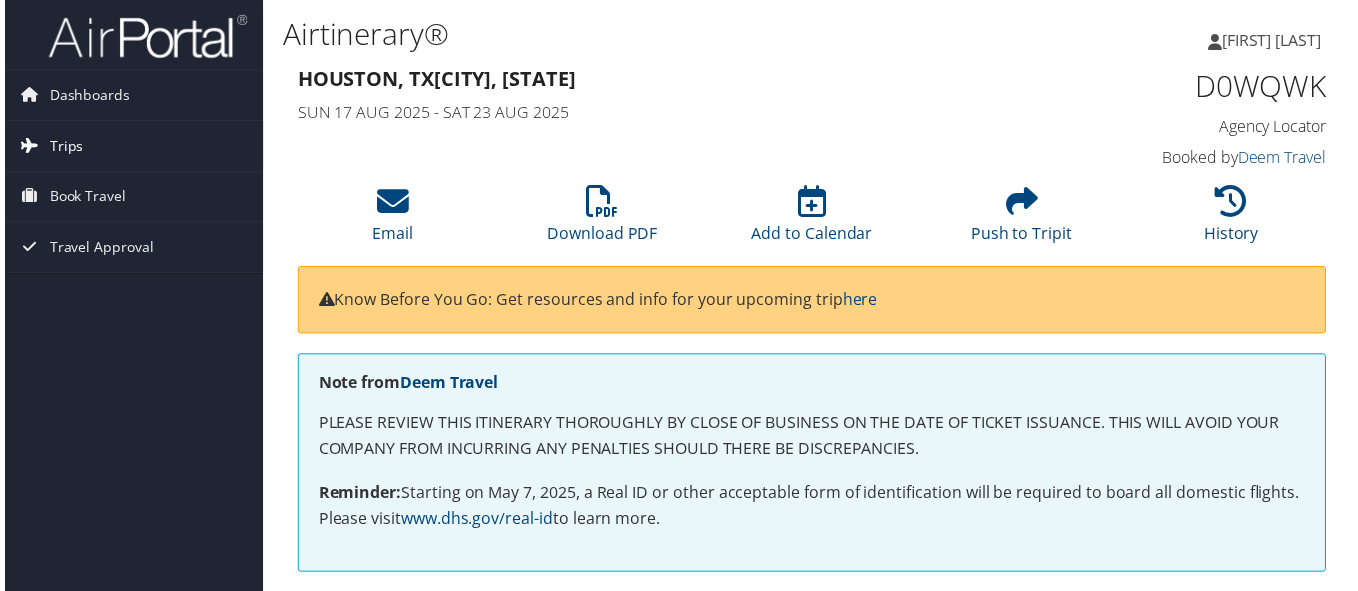 click on "Trips" at bounding box center [130, 147] 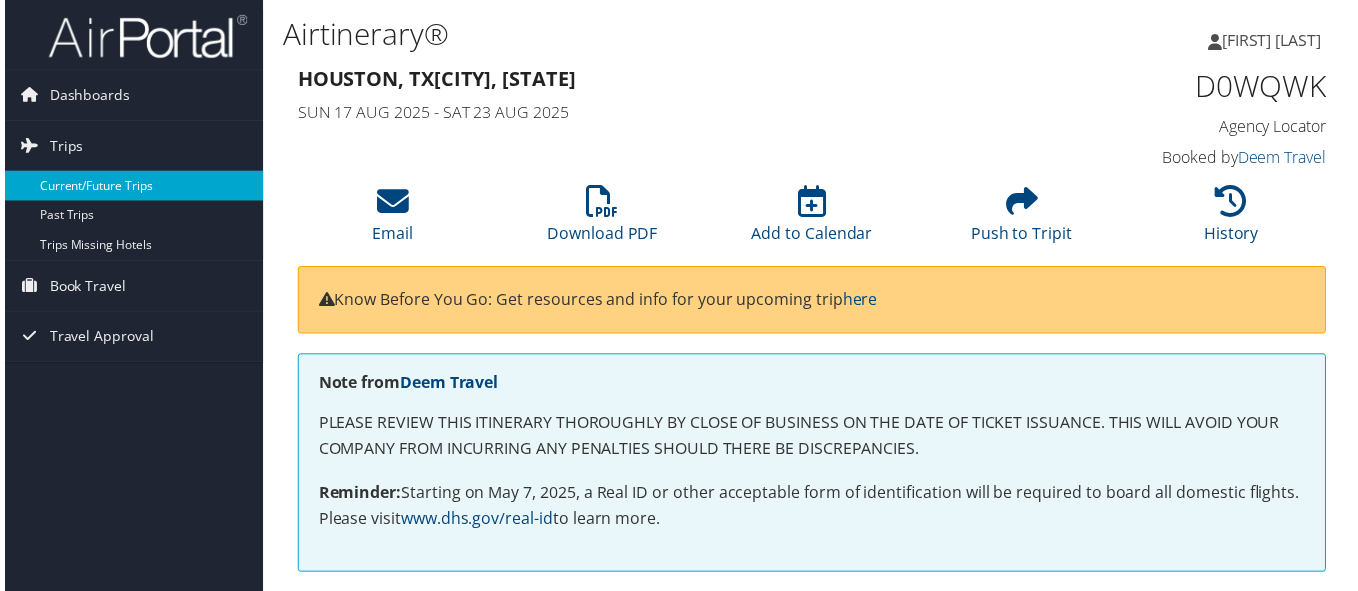 click on "Current/Future Trips" at bounding box center [130, 187] 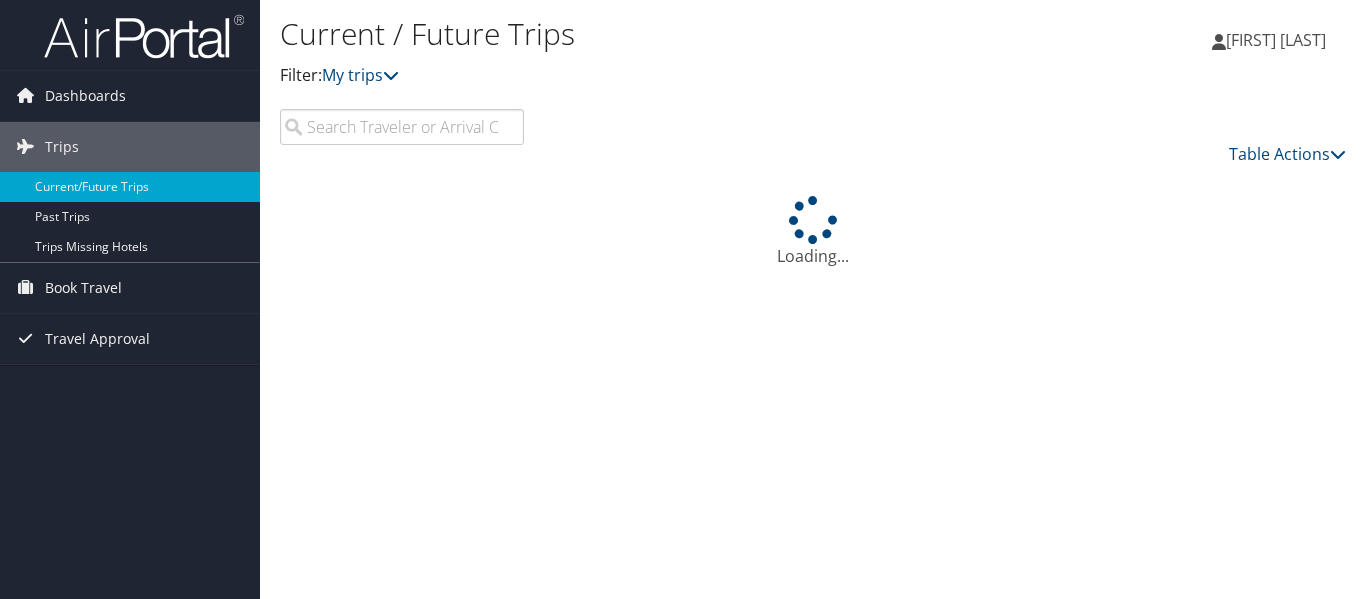 scroll, scrollTop: 0, scrollLeft: 0, axis: both 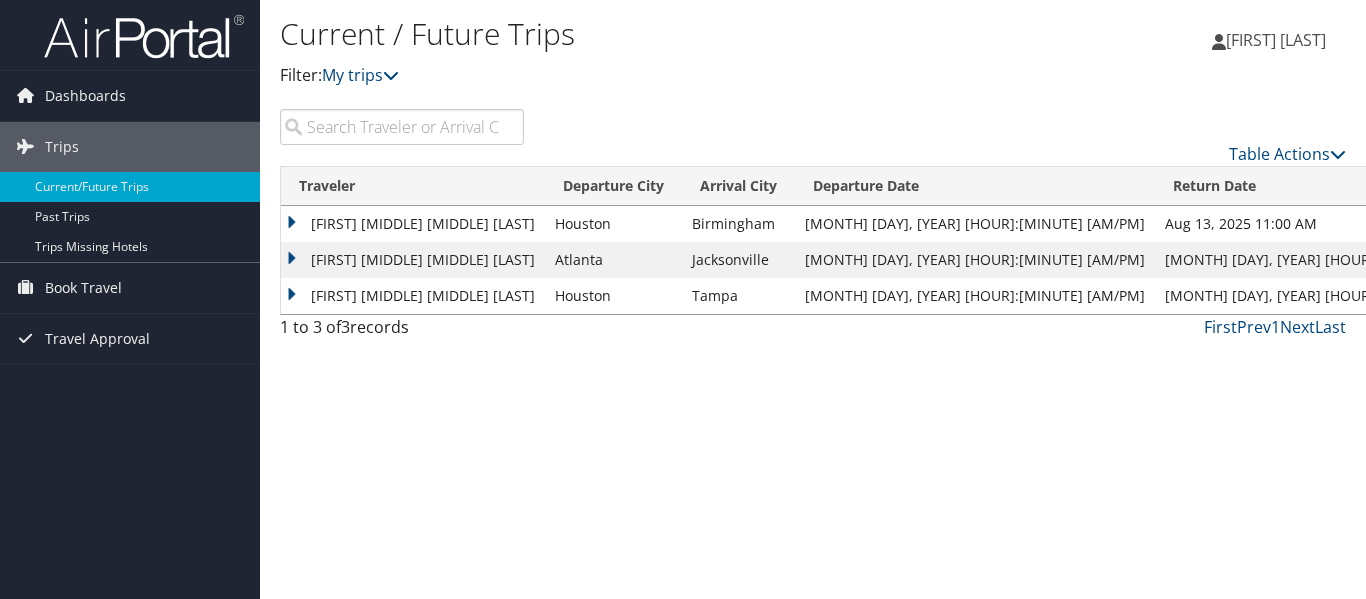 click on "[FIRST] [MIDDLE] [MIDDLE] [LAST]" at bounding box center (413, 224) 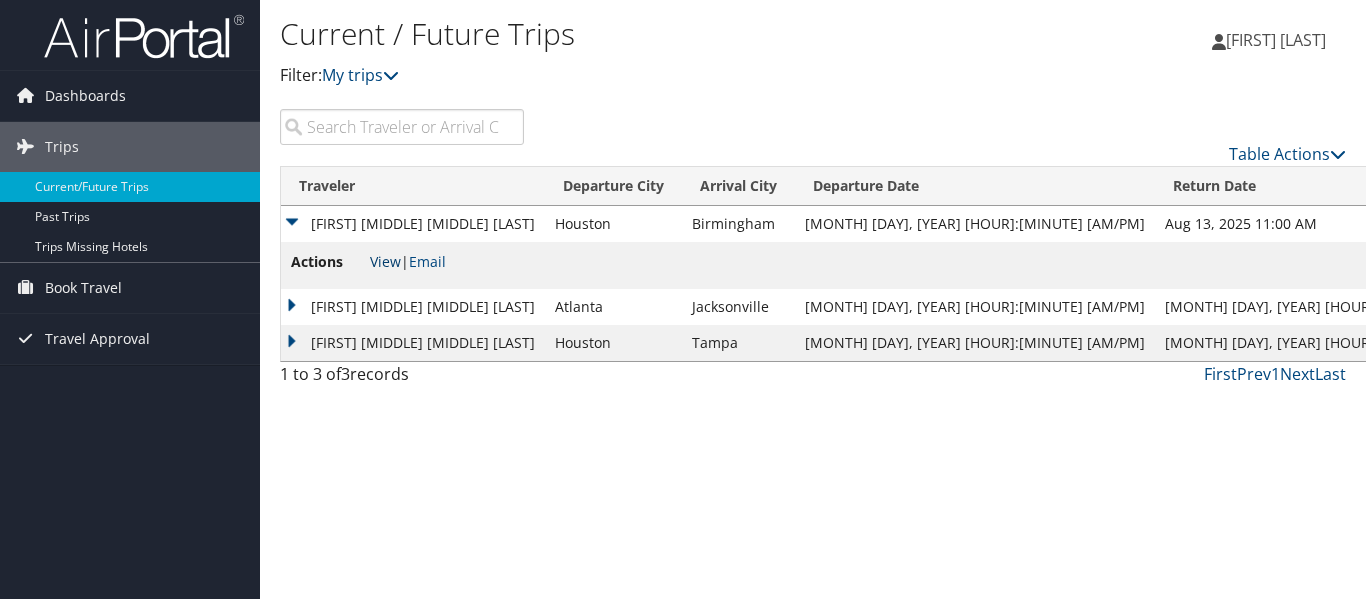 click on "View" at bounding box center [385, 261] 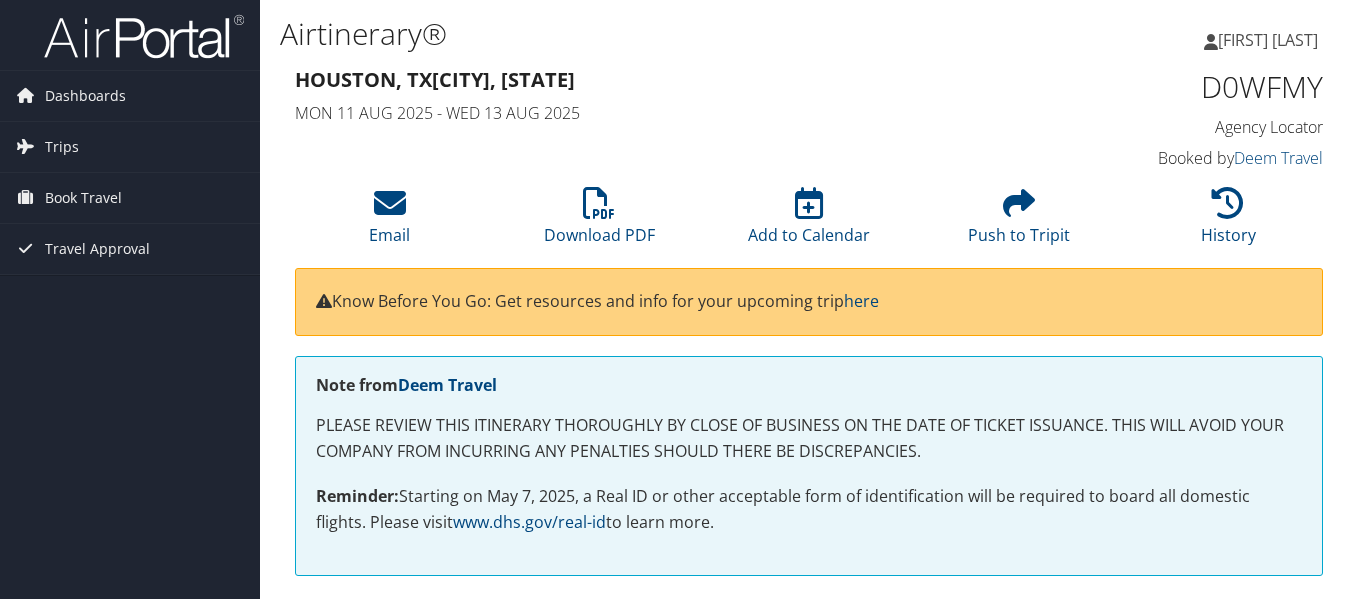 scroll, scrollTop: 0, scrollLeft: 0, axis: both 